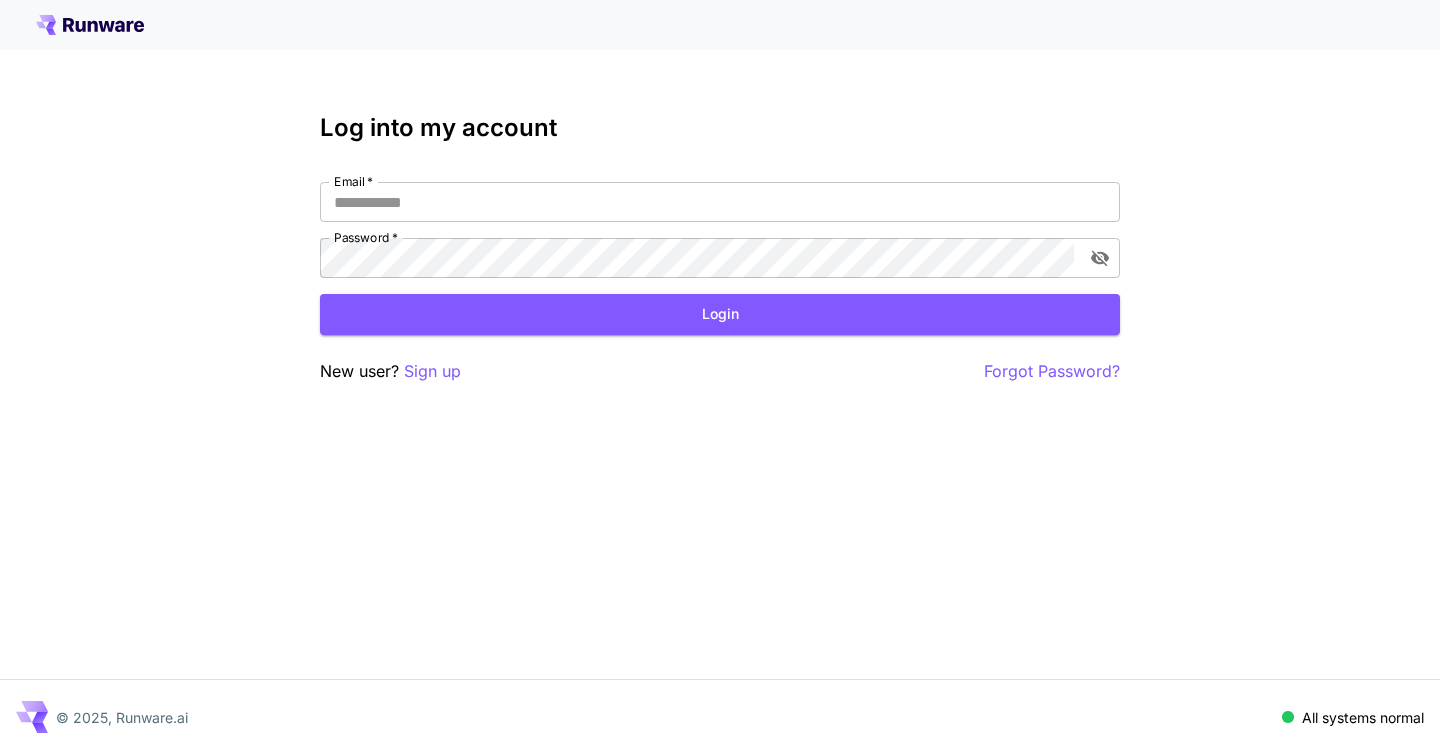 scroll, scrollTop: 0, scrollLeft: 0, axis: both 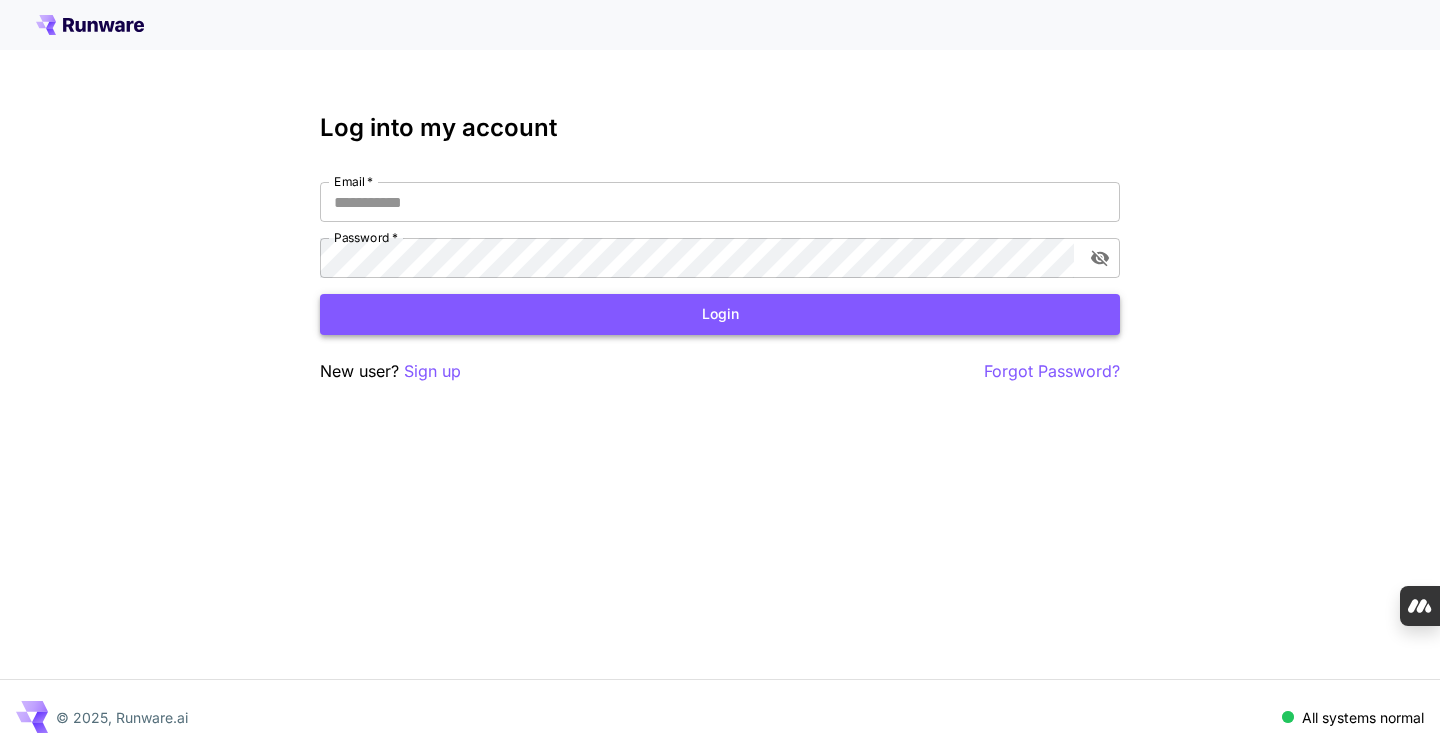 type on "**********" 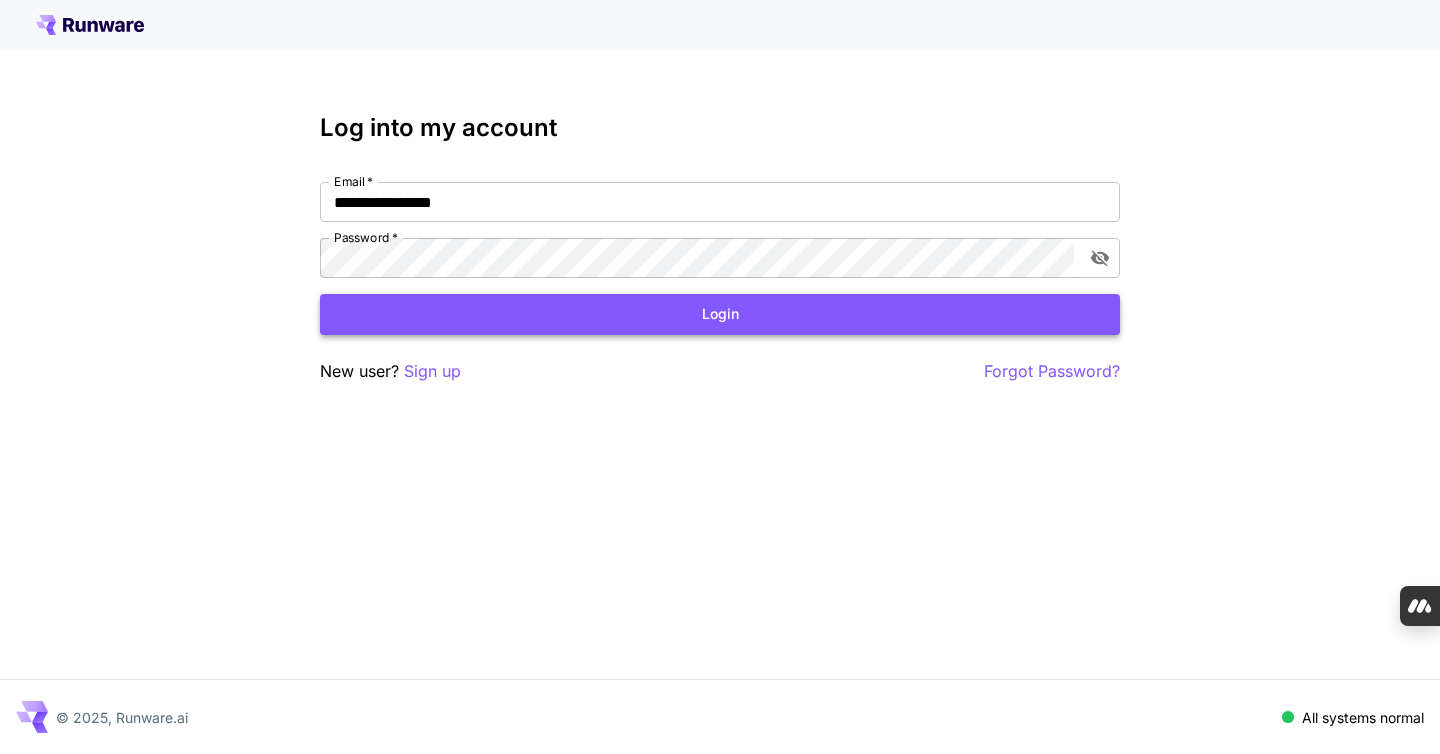 click on "Login" at bounding box center [720, 314] 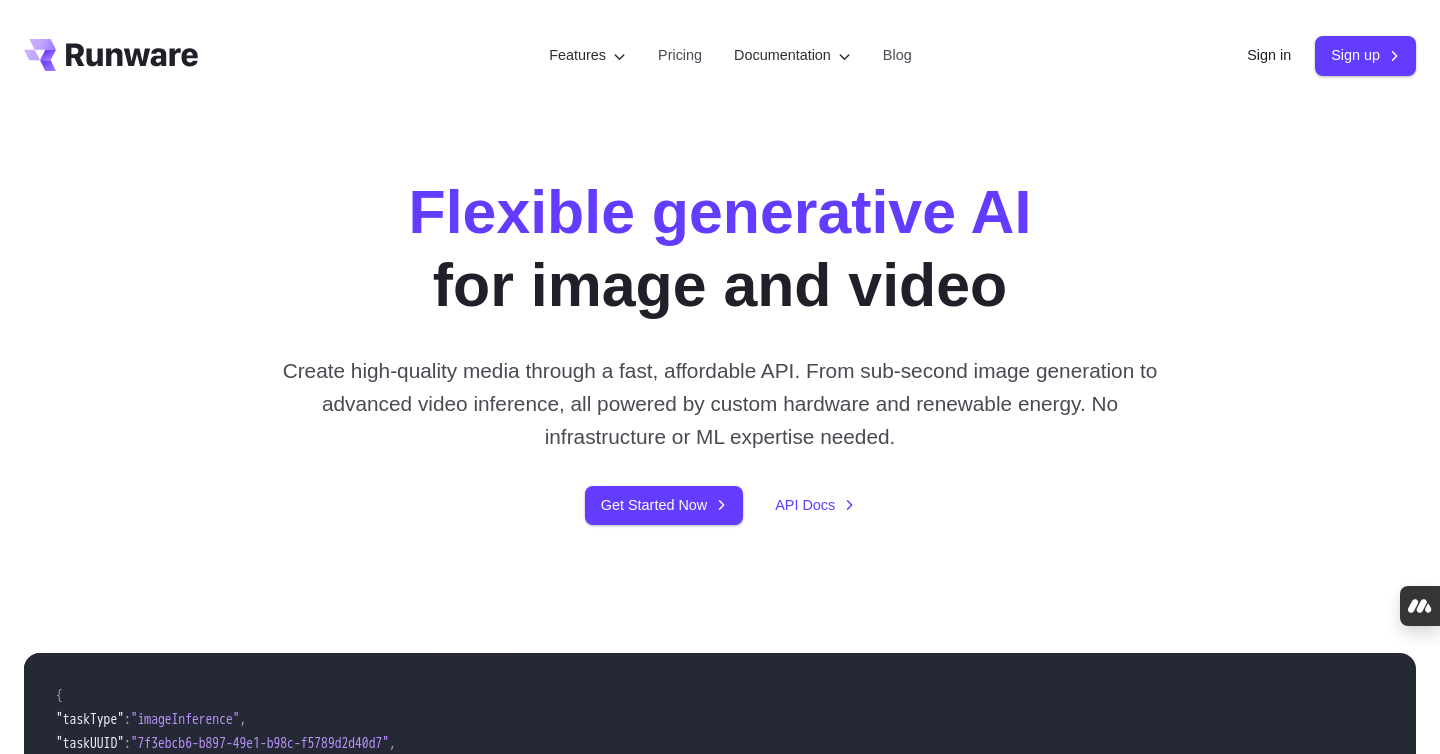 scroll, scrollTop: 0, scrollLeft: 0, axis: both 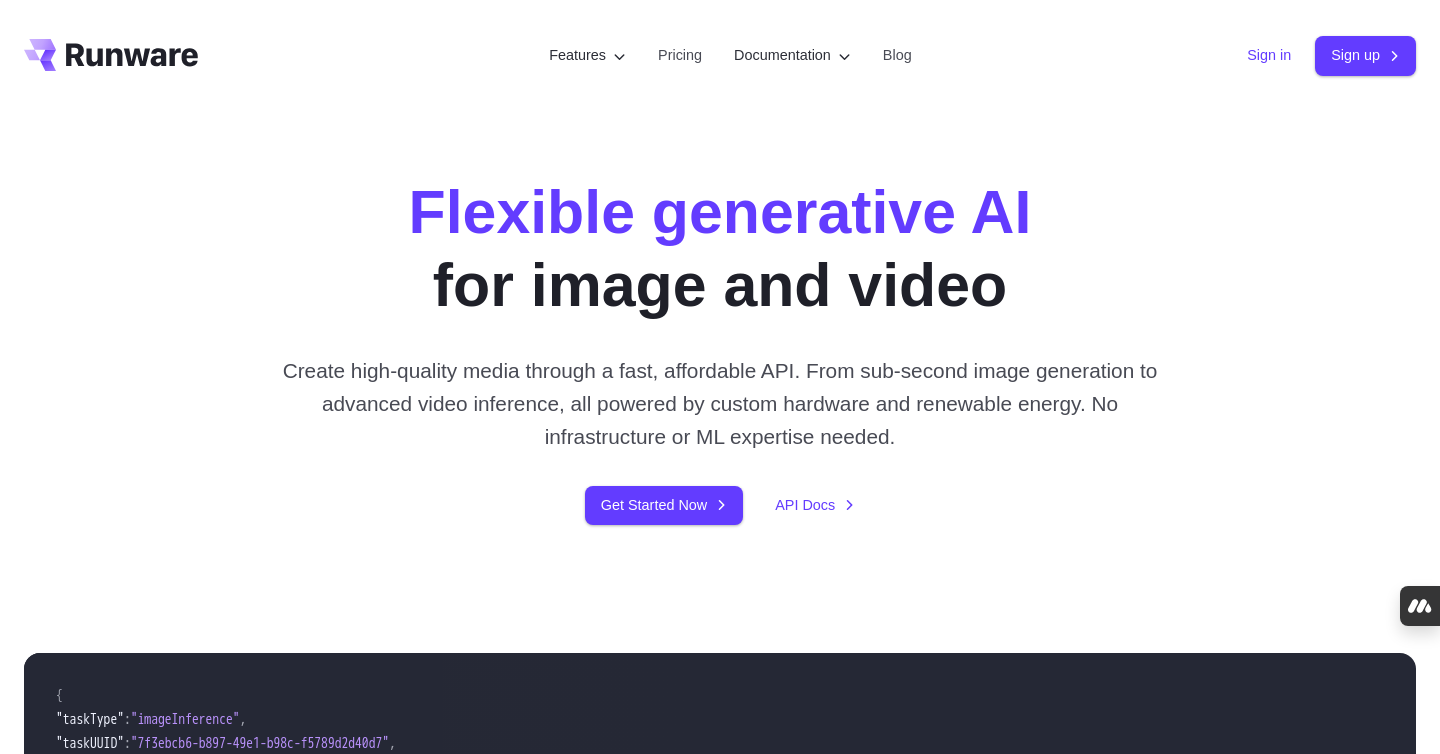 click on "Sign in" at bounding box center (1269, 55) 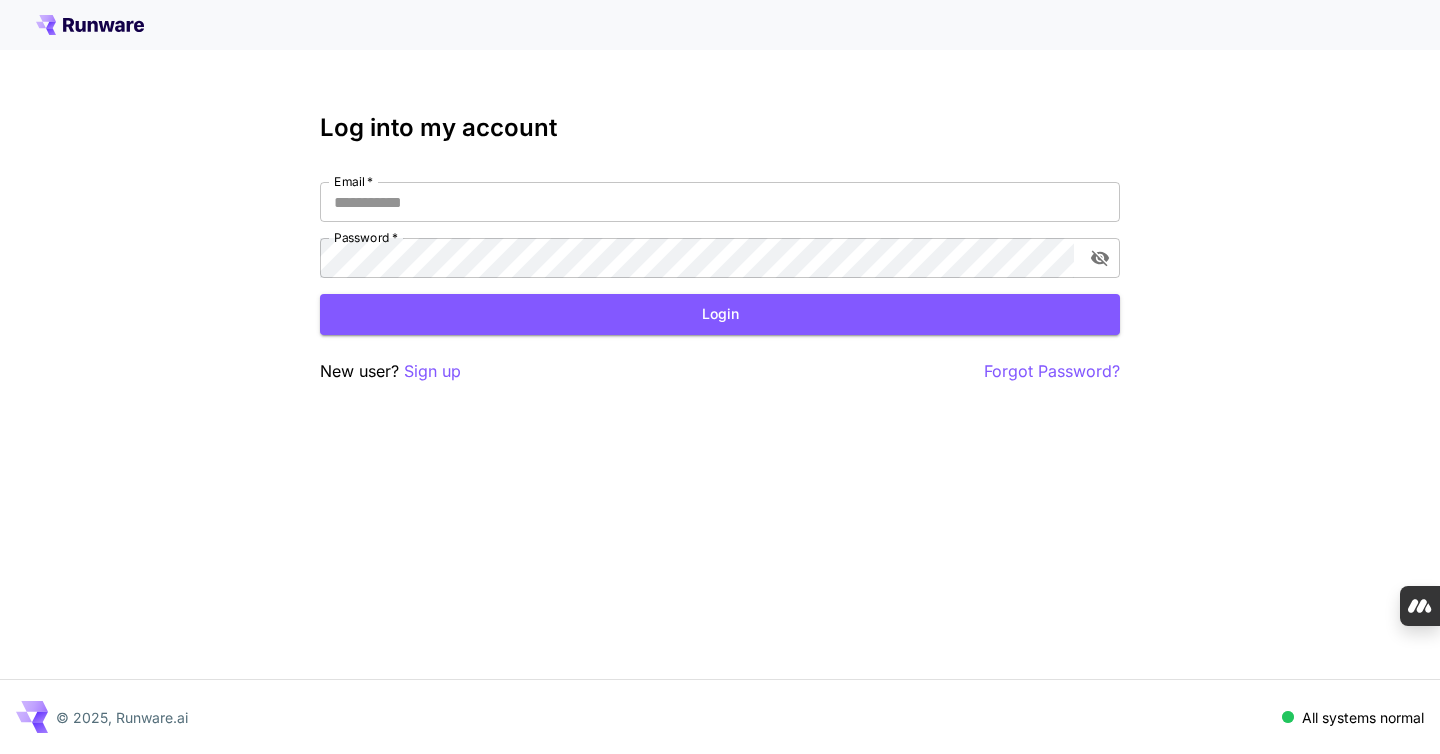 scroll, scrollTop: 0, scrollLeft: 0, axis: both 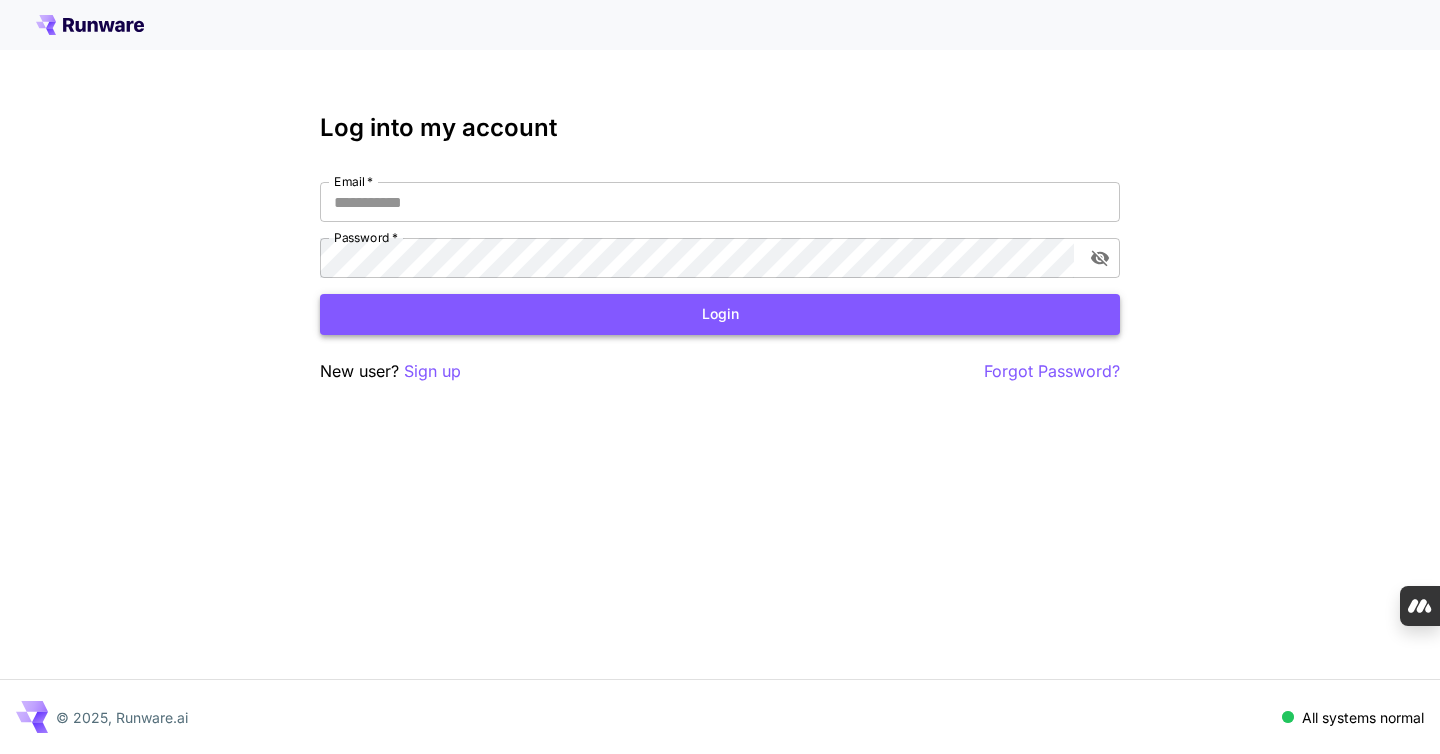 type on "**********" 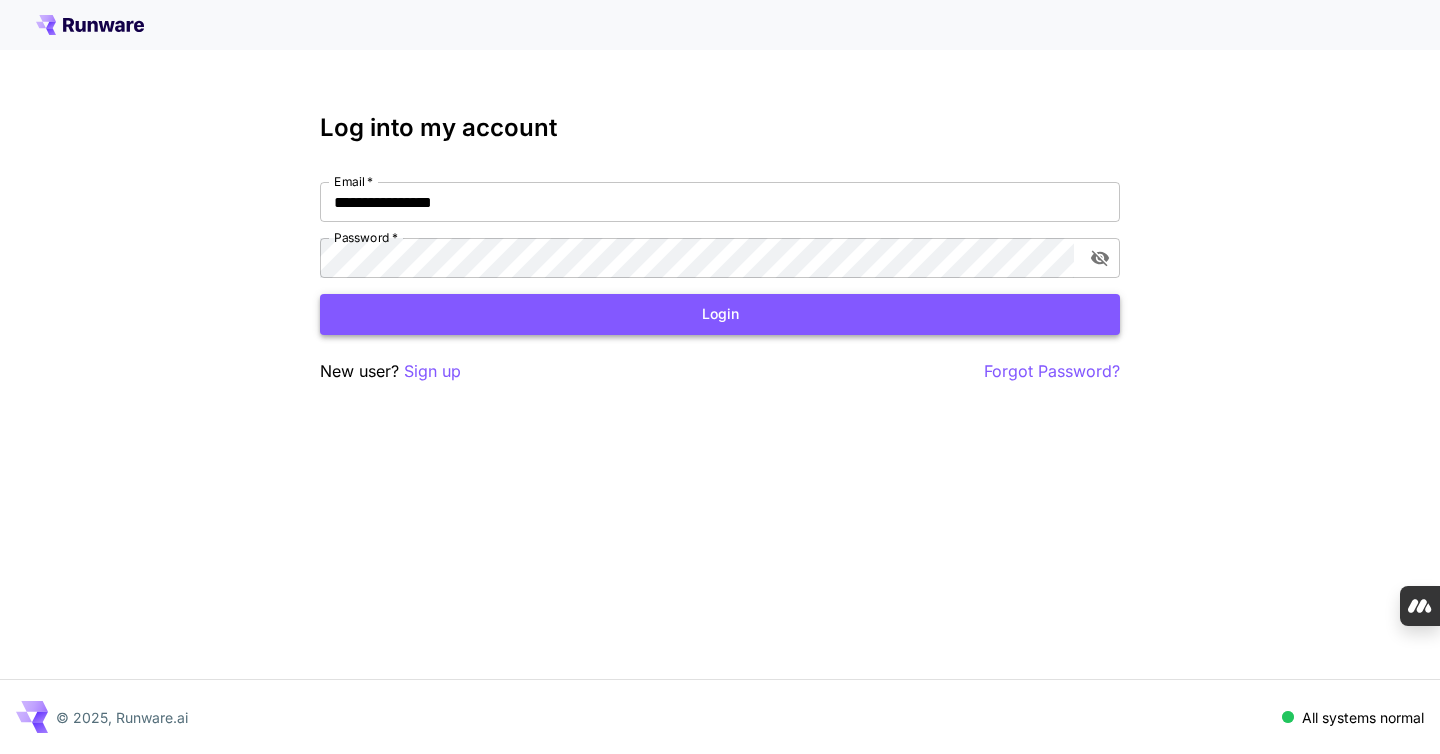 click on "Login" at bounding box center [720, 314] 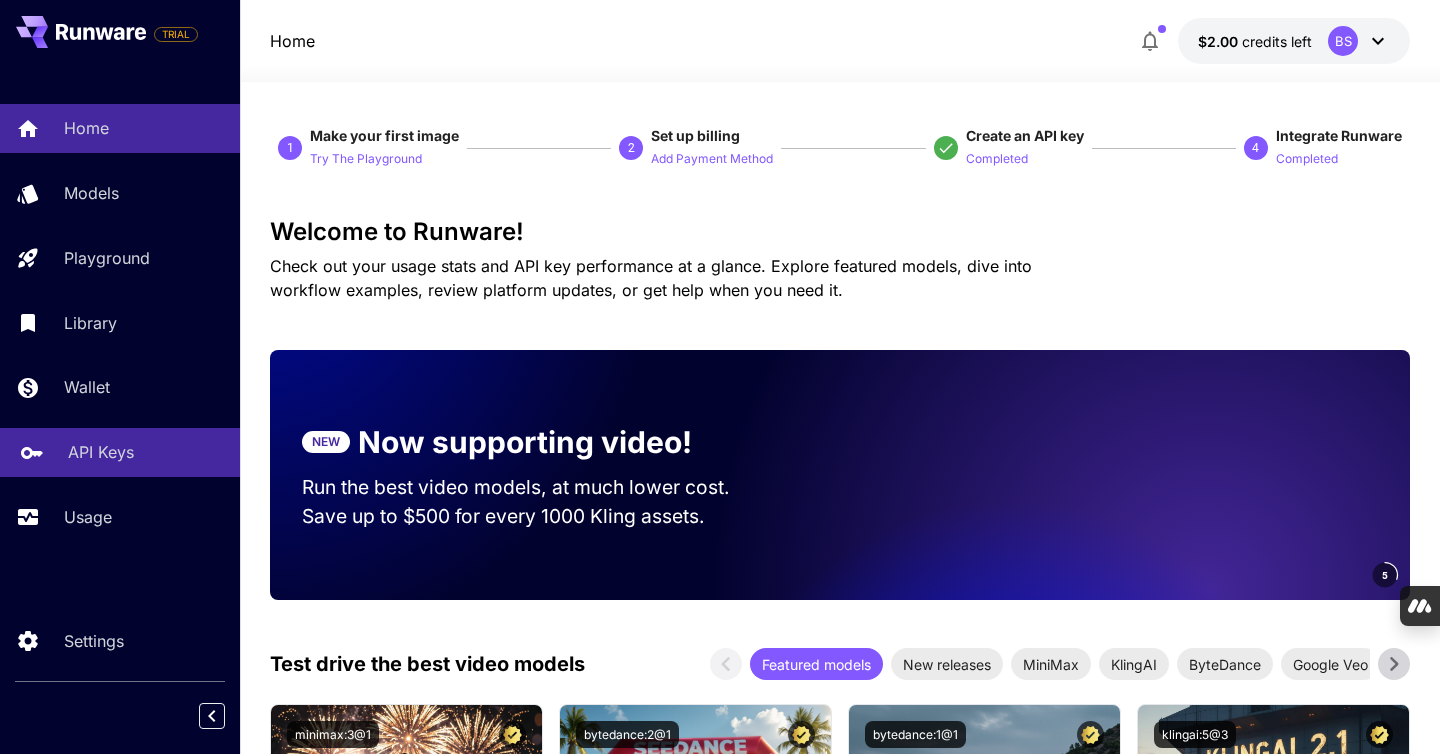 click on "API Keys" at bounding box center [146, 452] 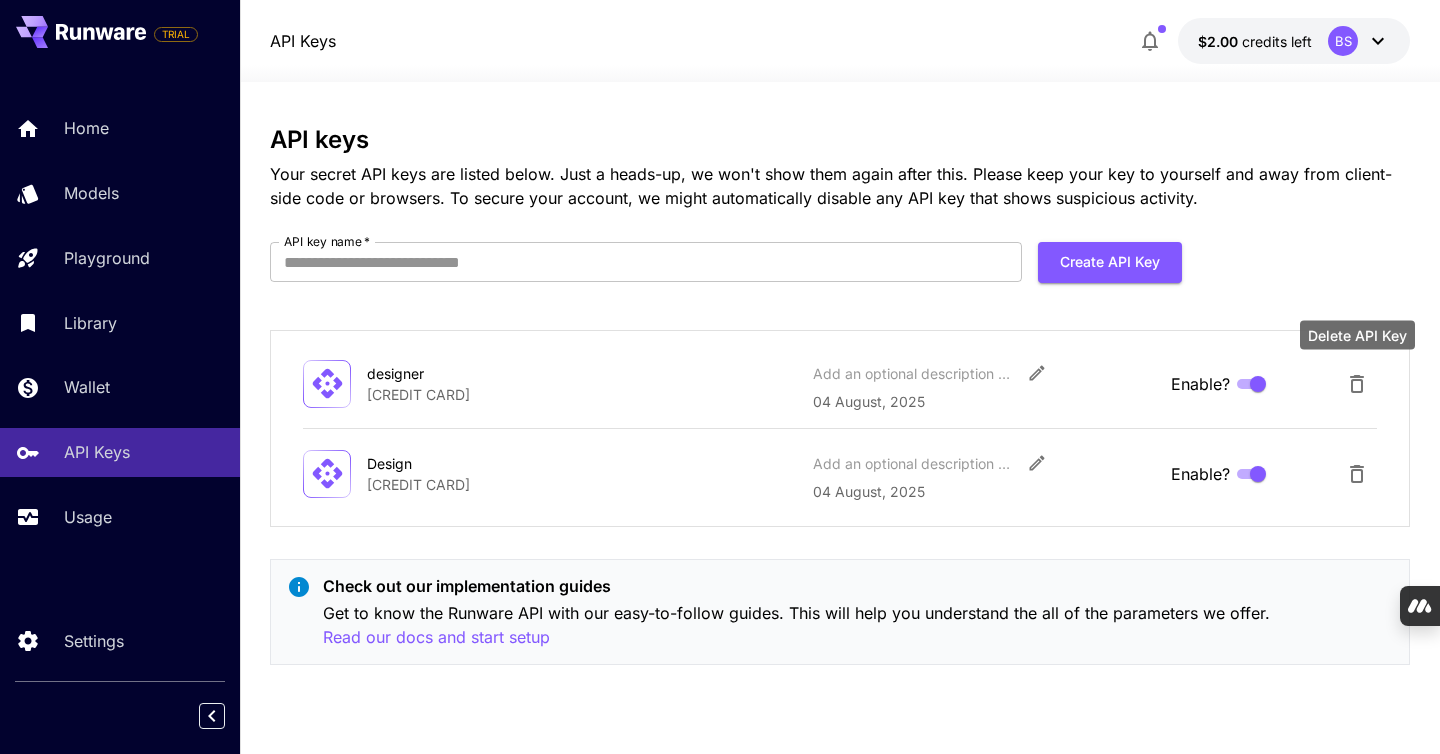 click 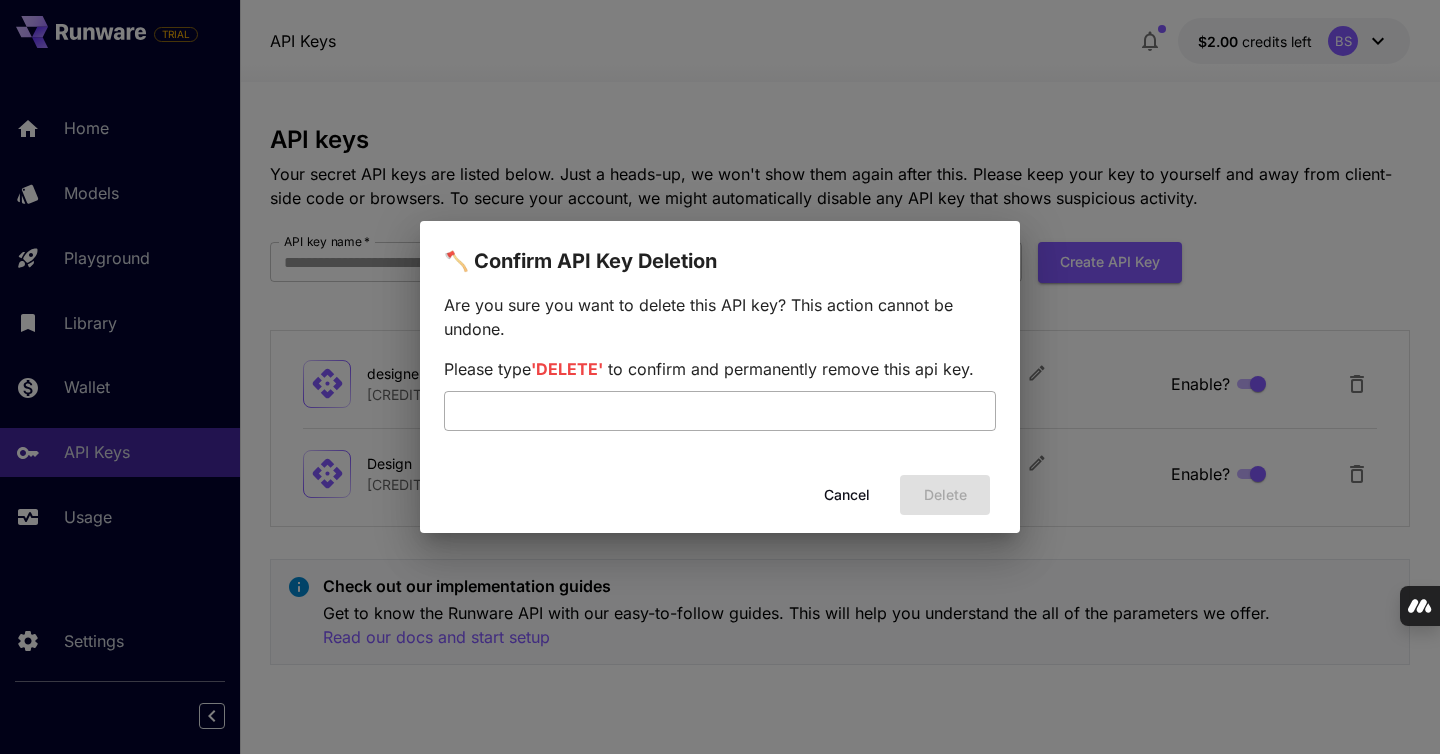 click at bounding box center (720, 411) 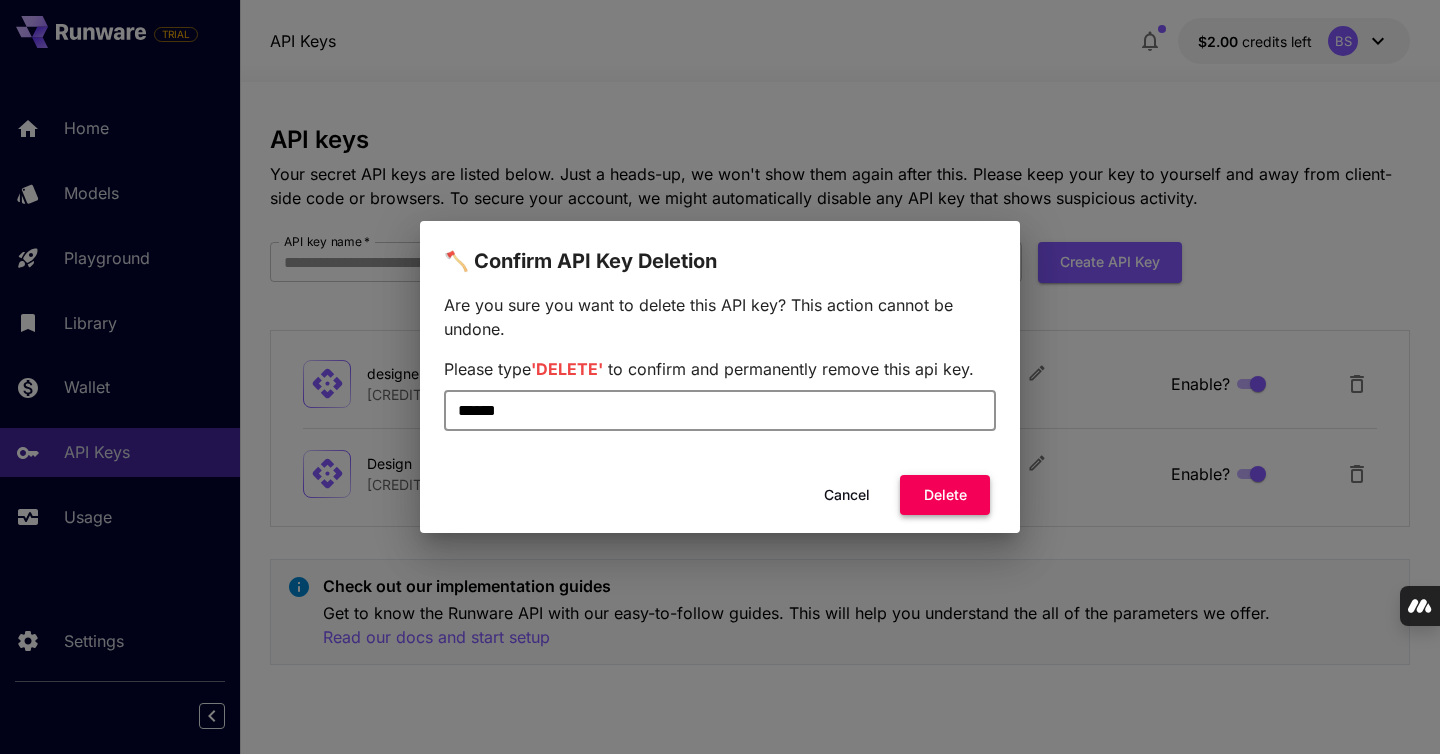 type on "******" 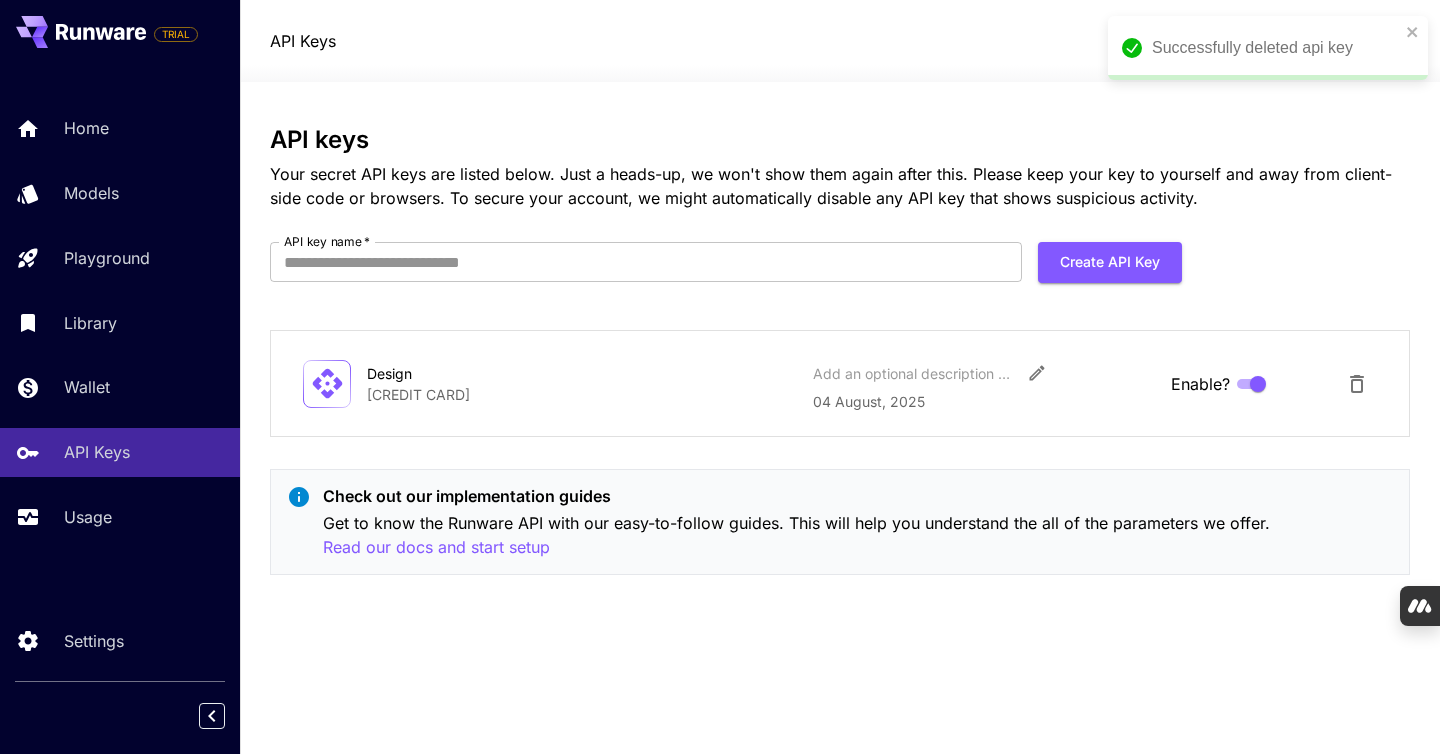 click 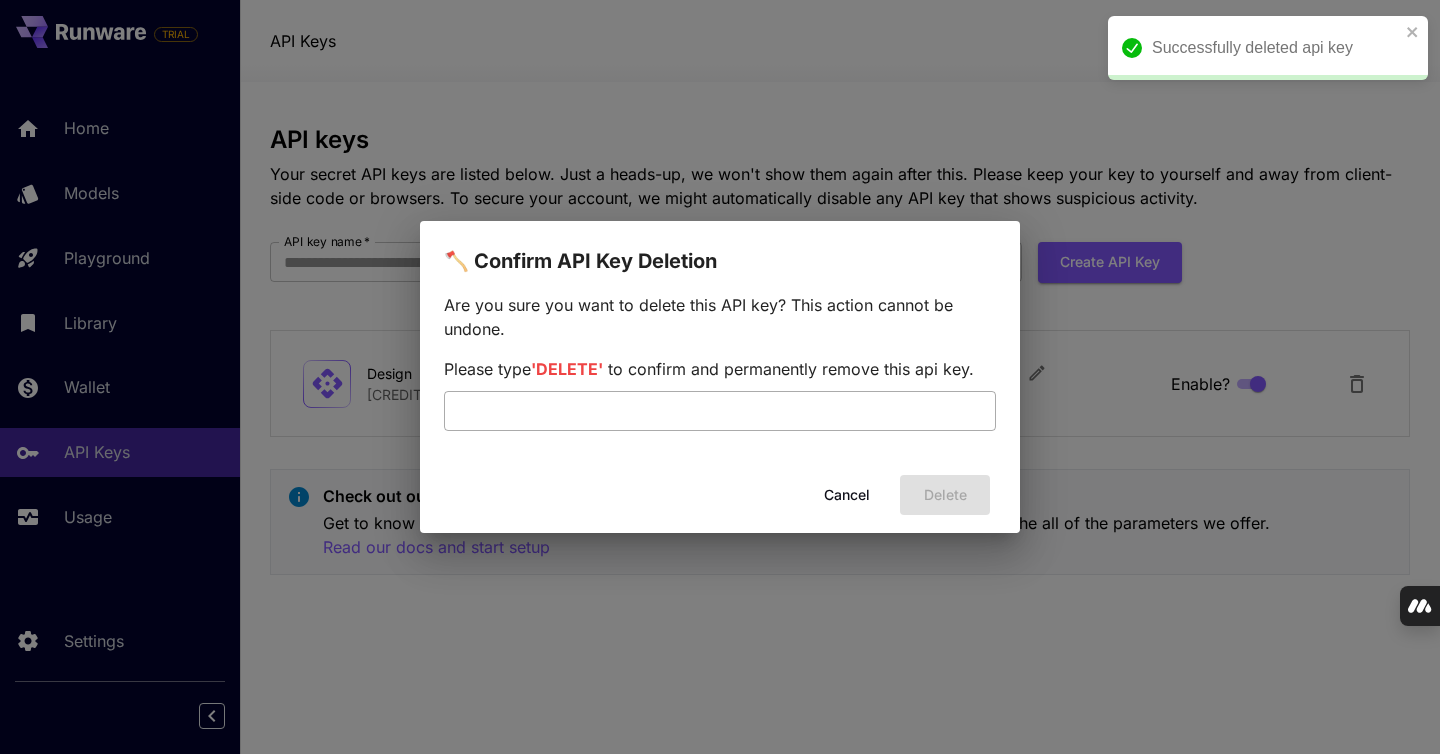 click at bounding box center (720, 411) 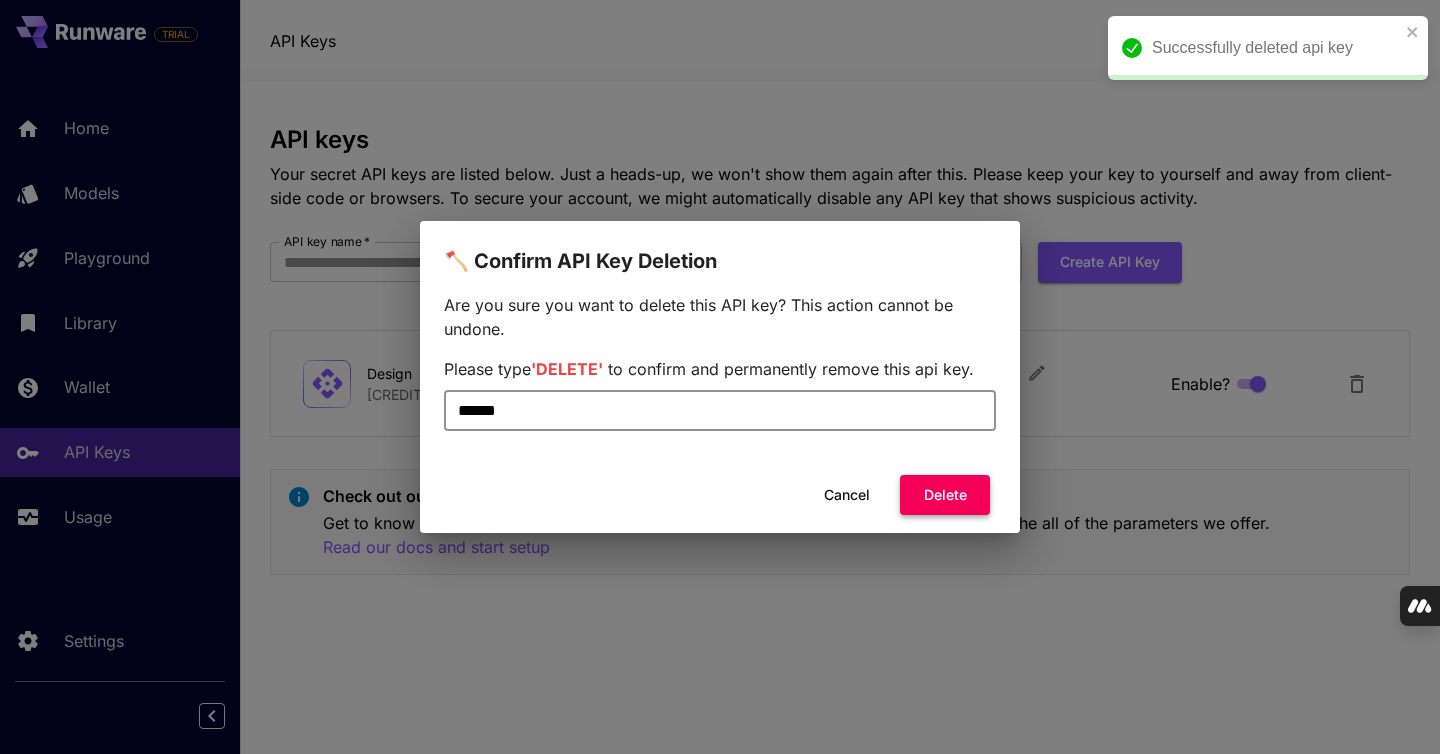 type on "******" 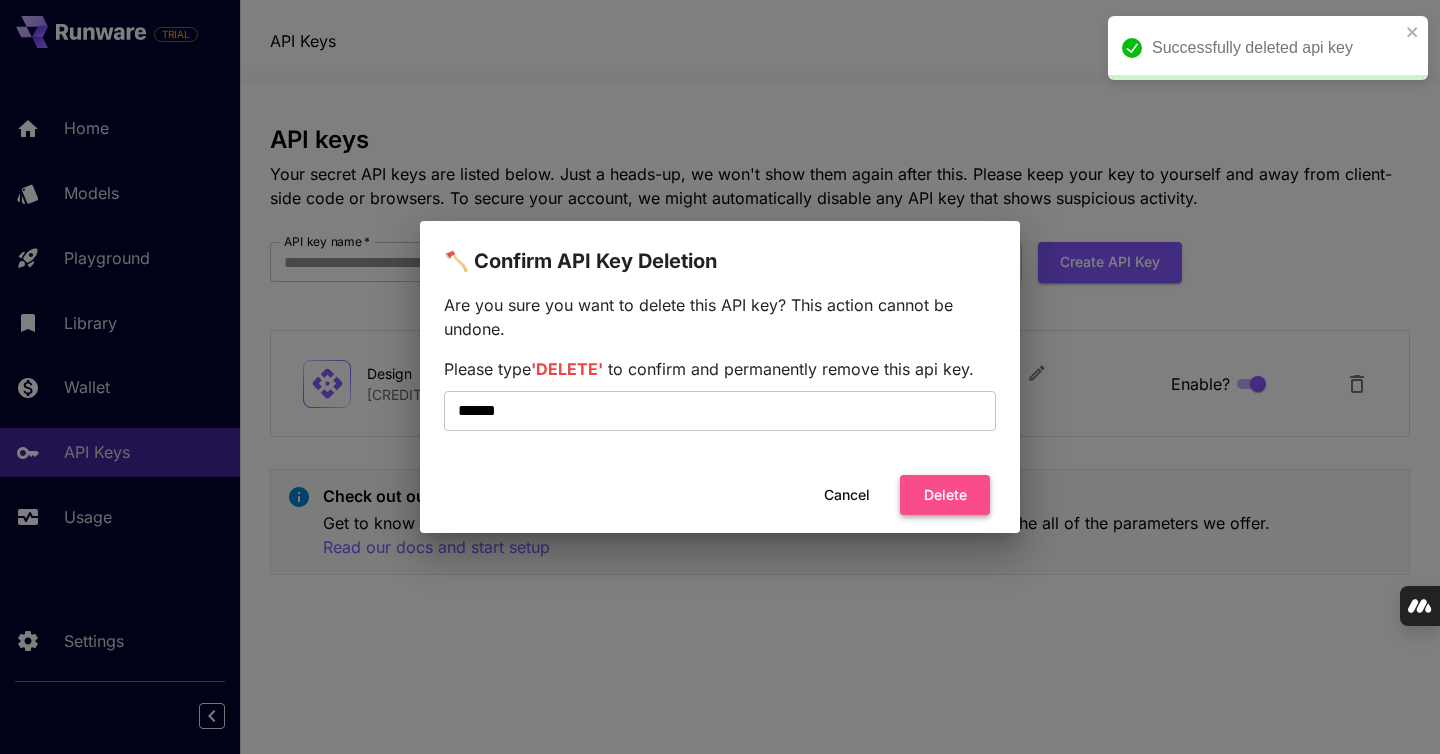 click on "Delete" at bounding box center (945, 495) 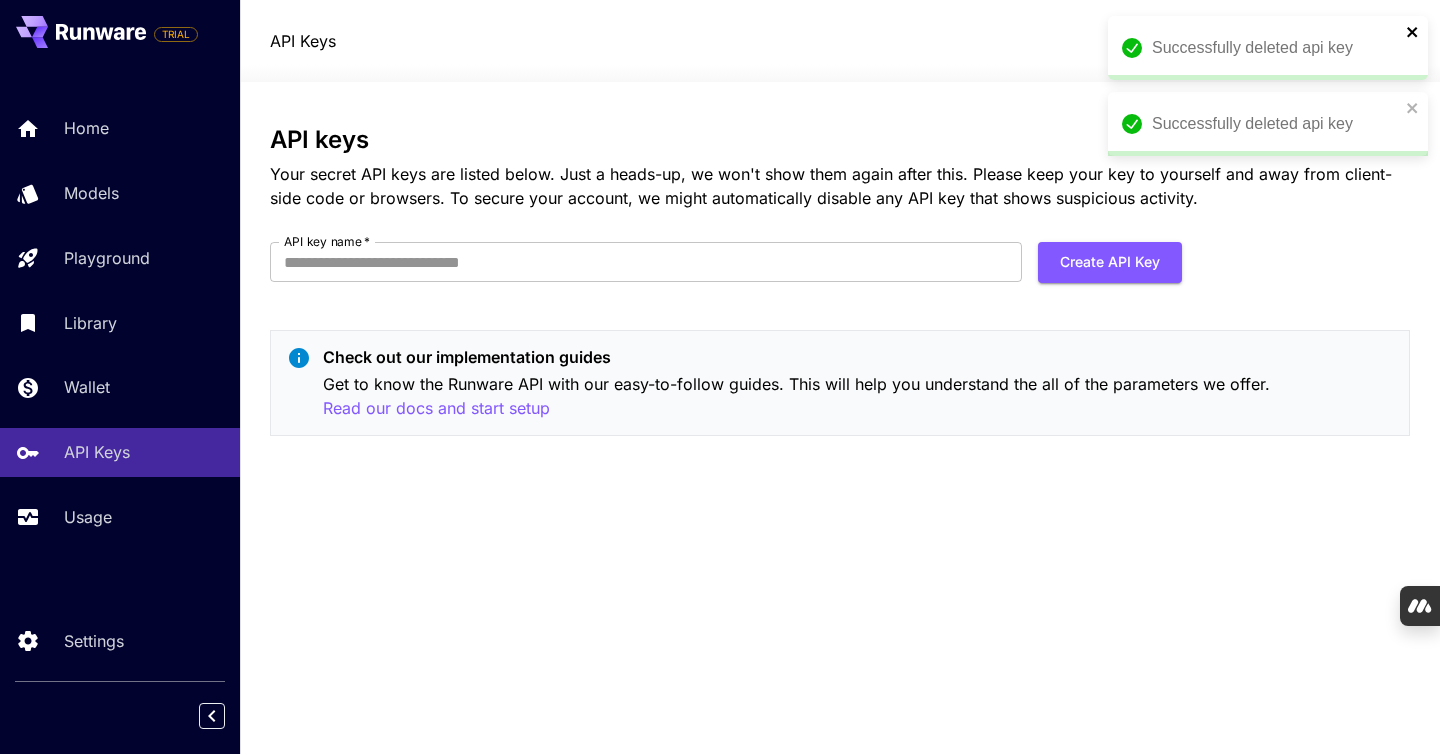 click 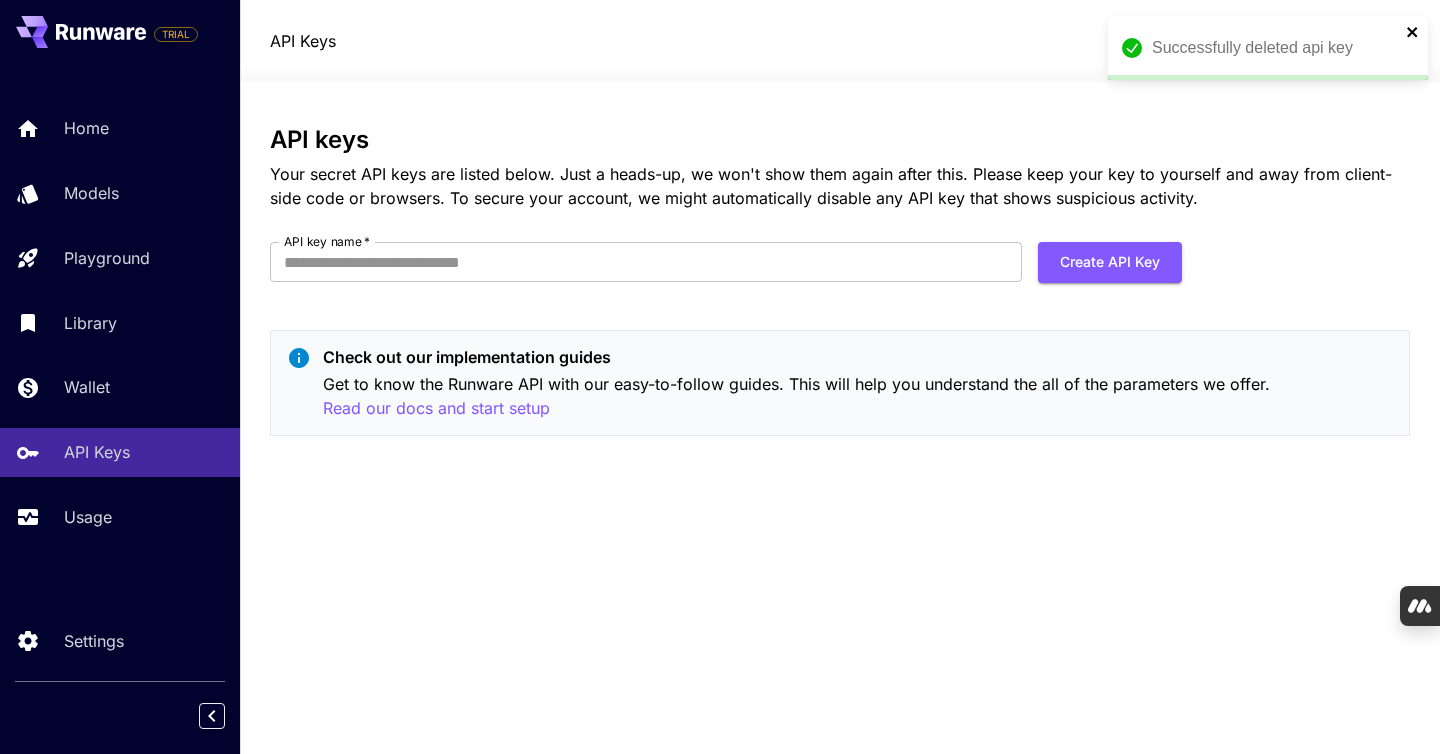 click 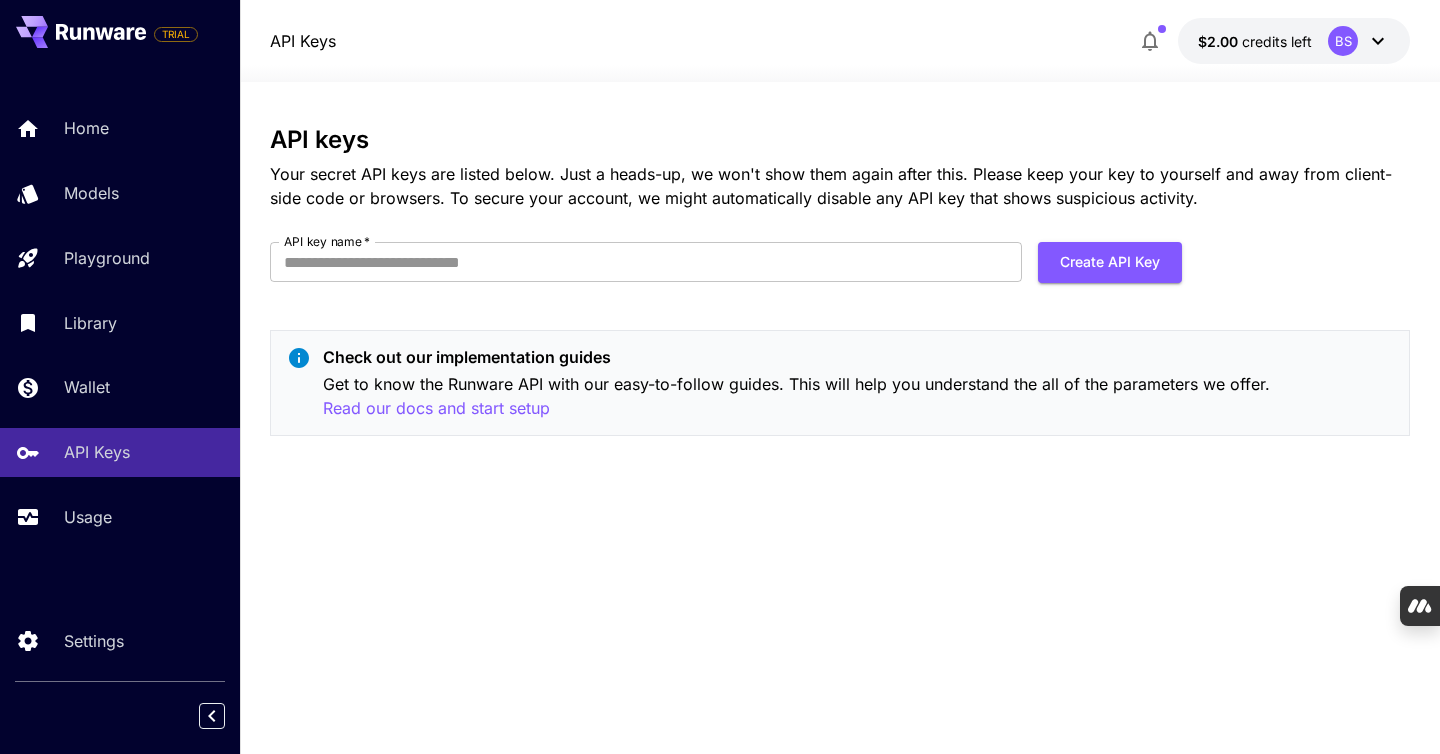 click 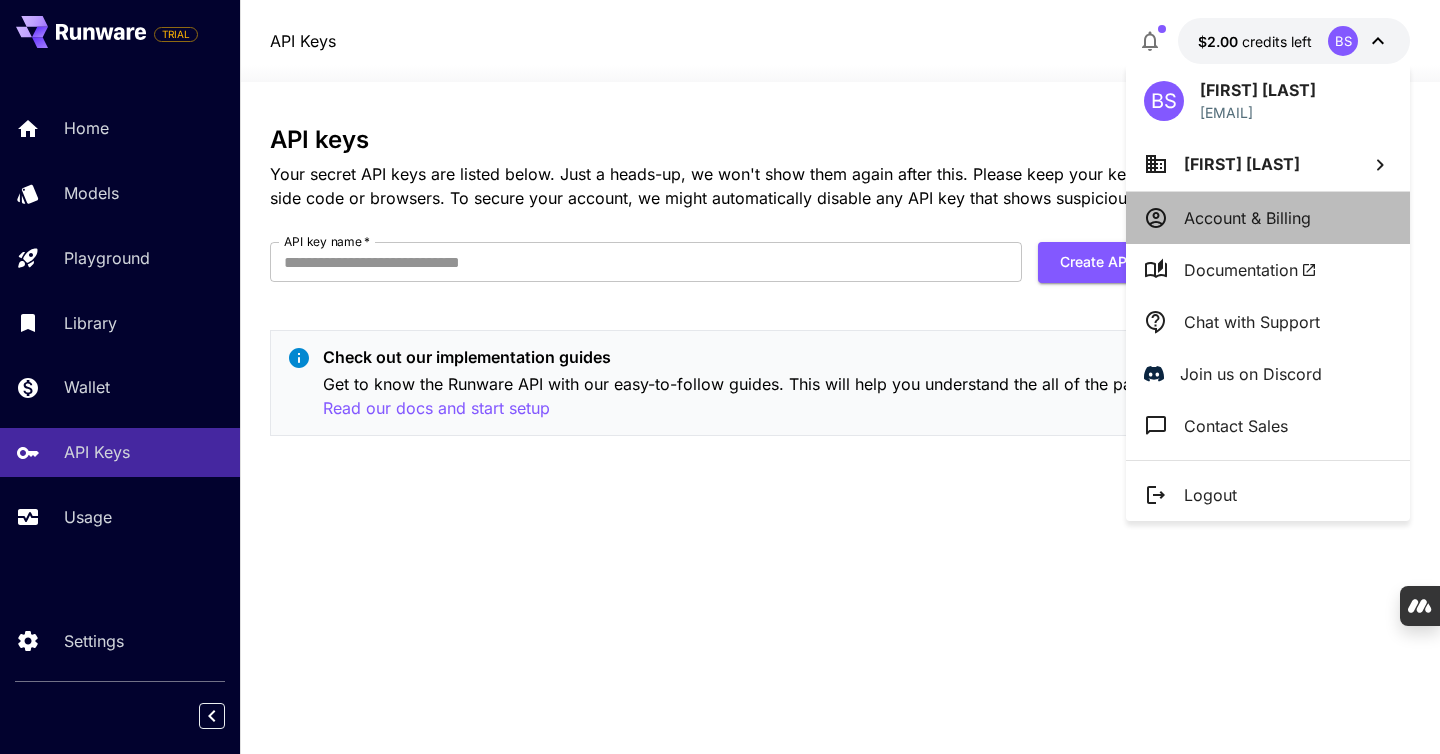click on "Account & Billing" at bounding box center (1247, 218) 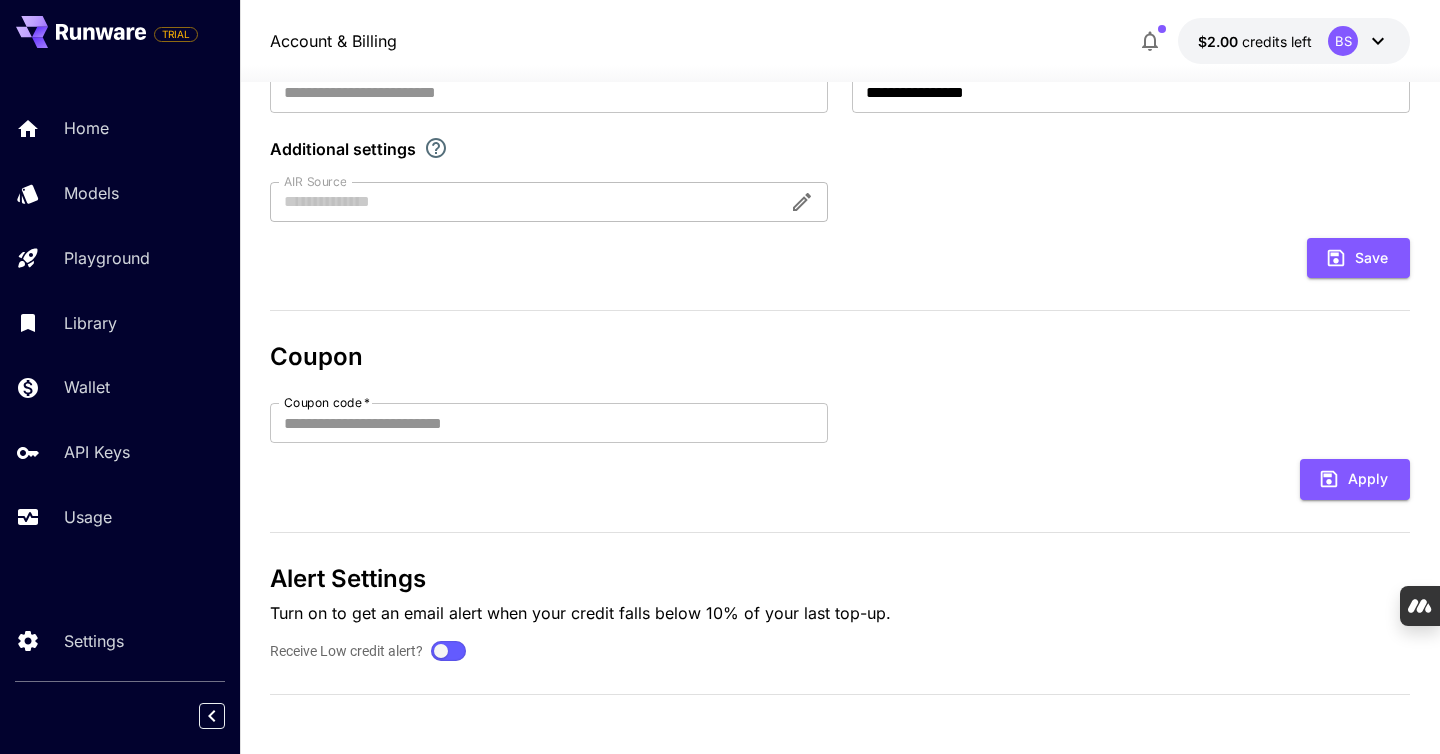 scroll, scrollTop: 0, scrollLeft: 0, axis: both 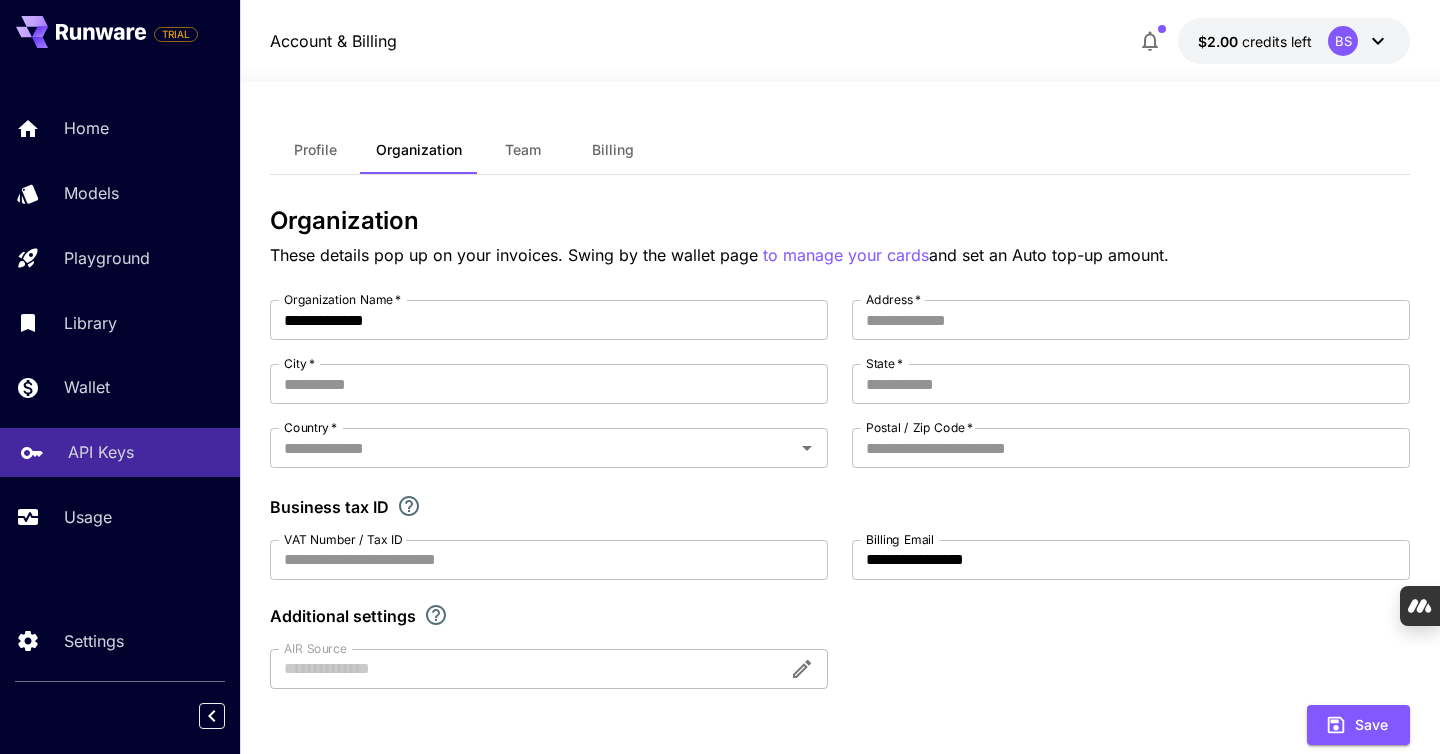 click on "API Keys" at bounding box center [101, 452] 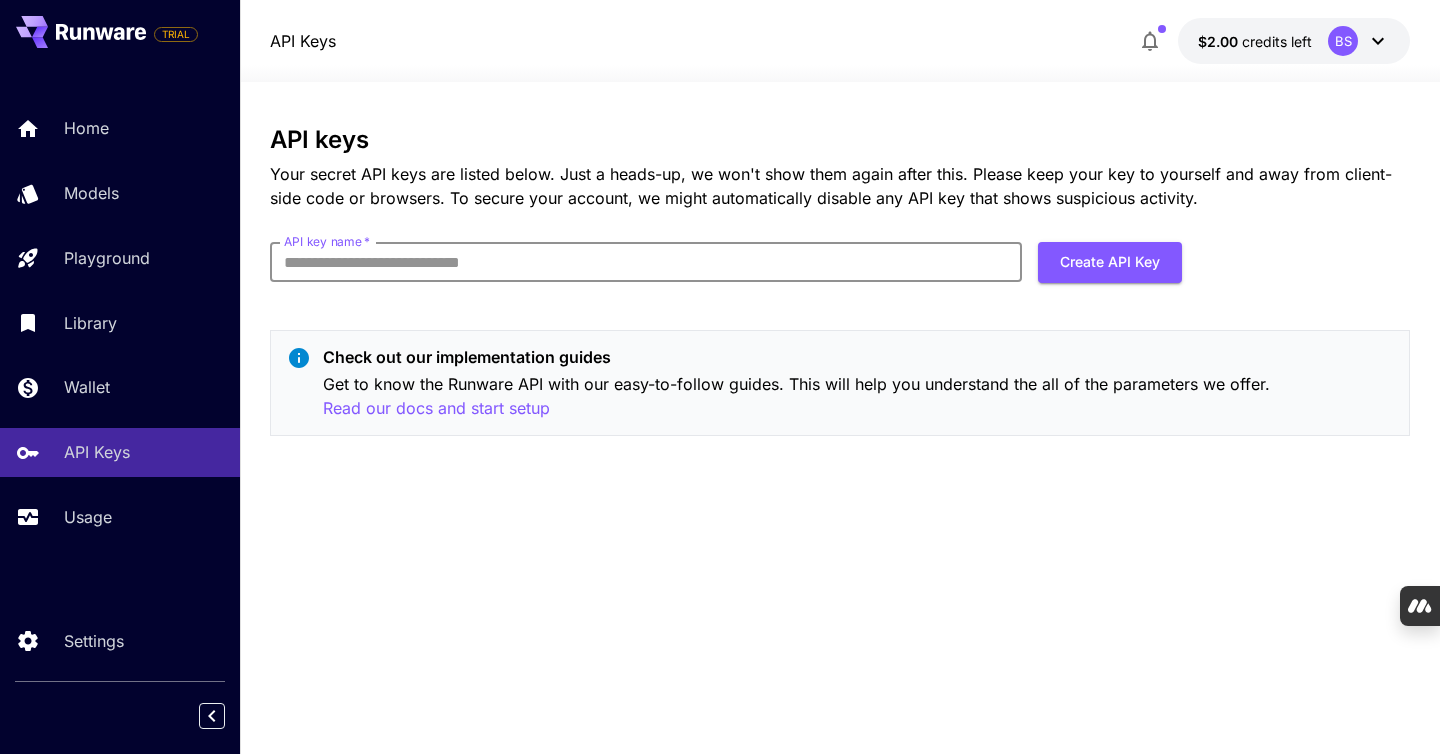 click on "API key name   *" at bounding box center [646, 262] 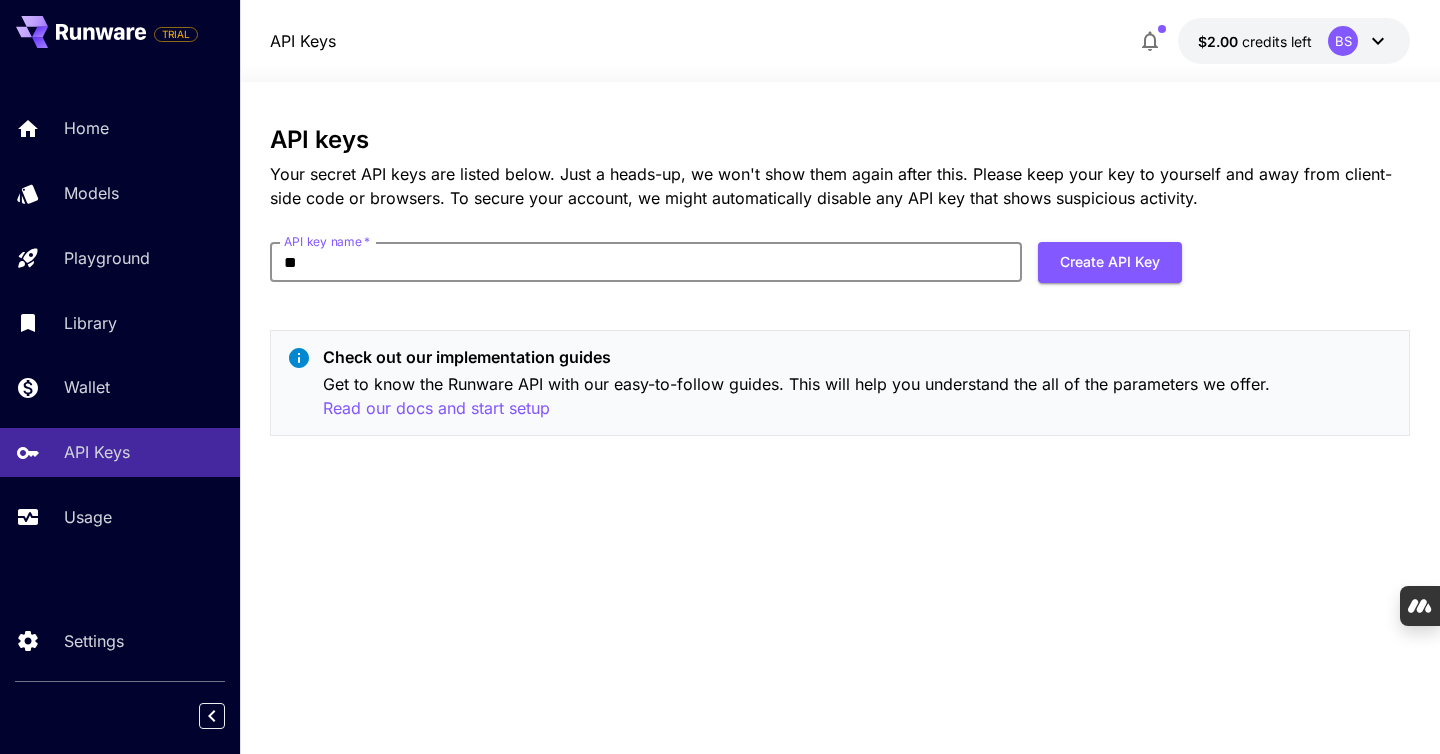 type on "*" 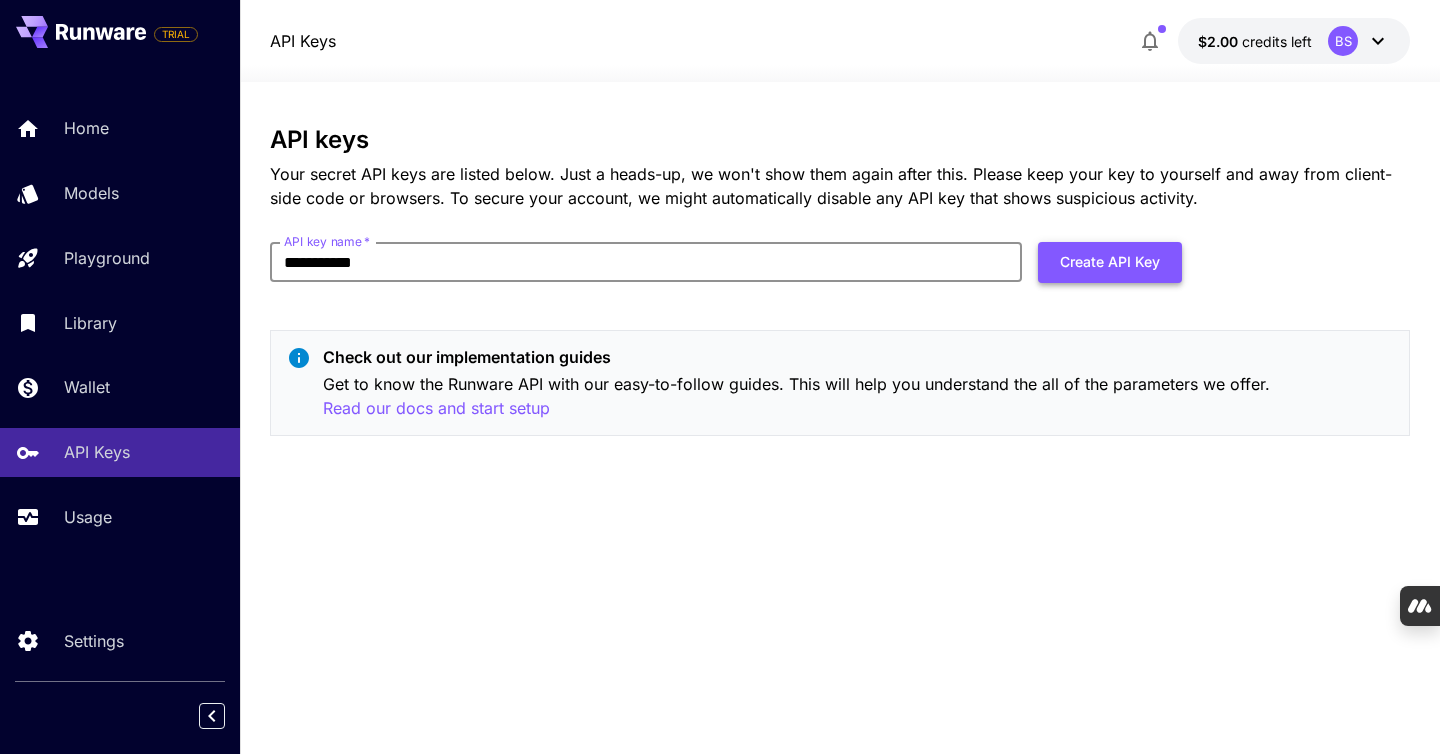 type on "**********" 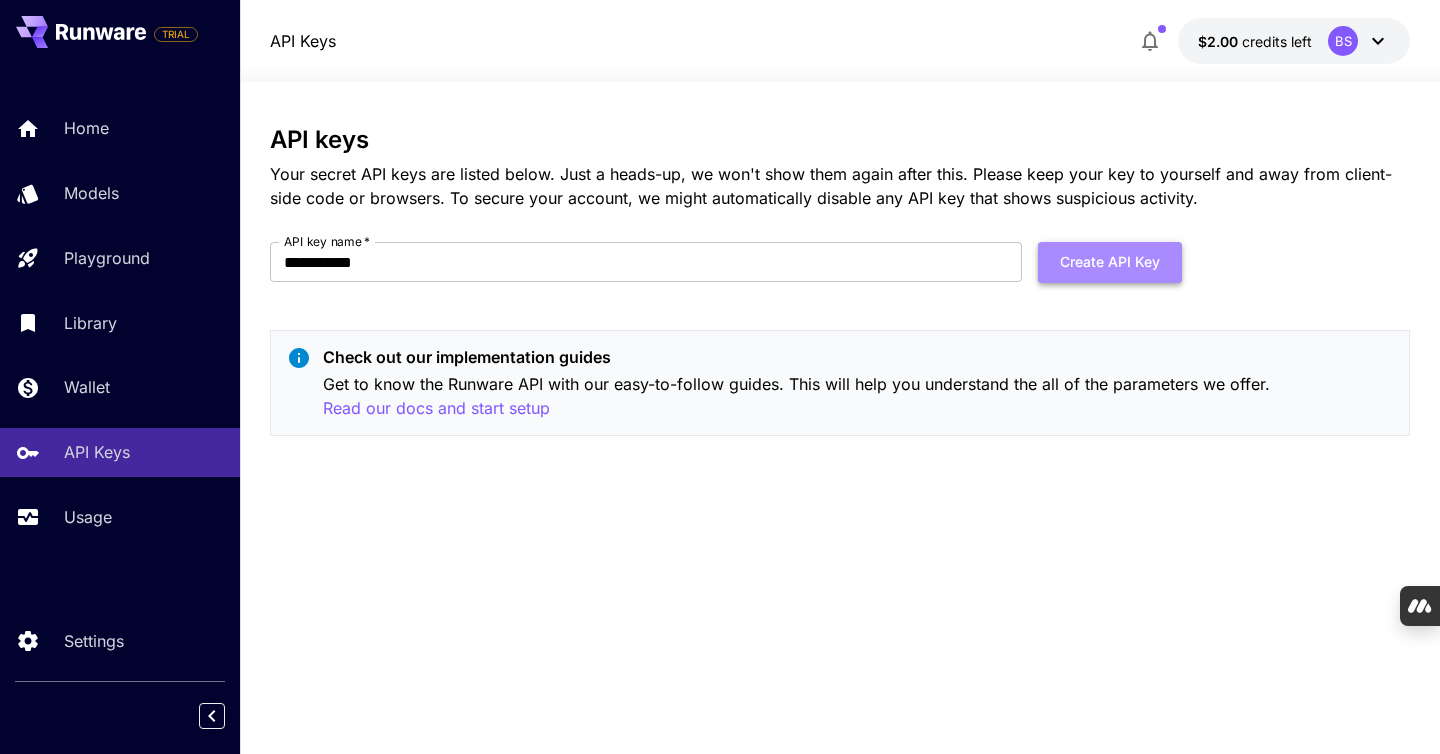 click on "Create API Key" at bounding box center (1110, 262) 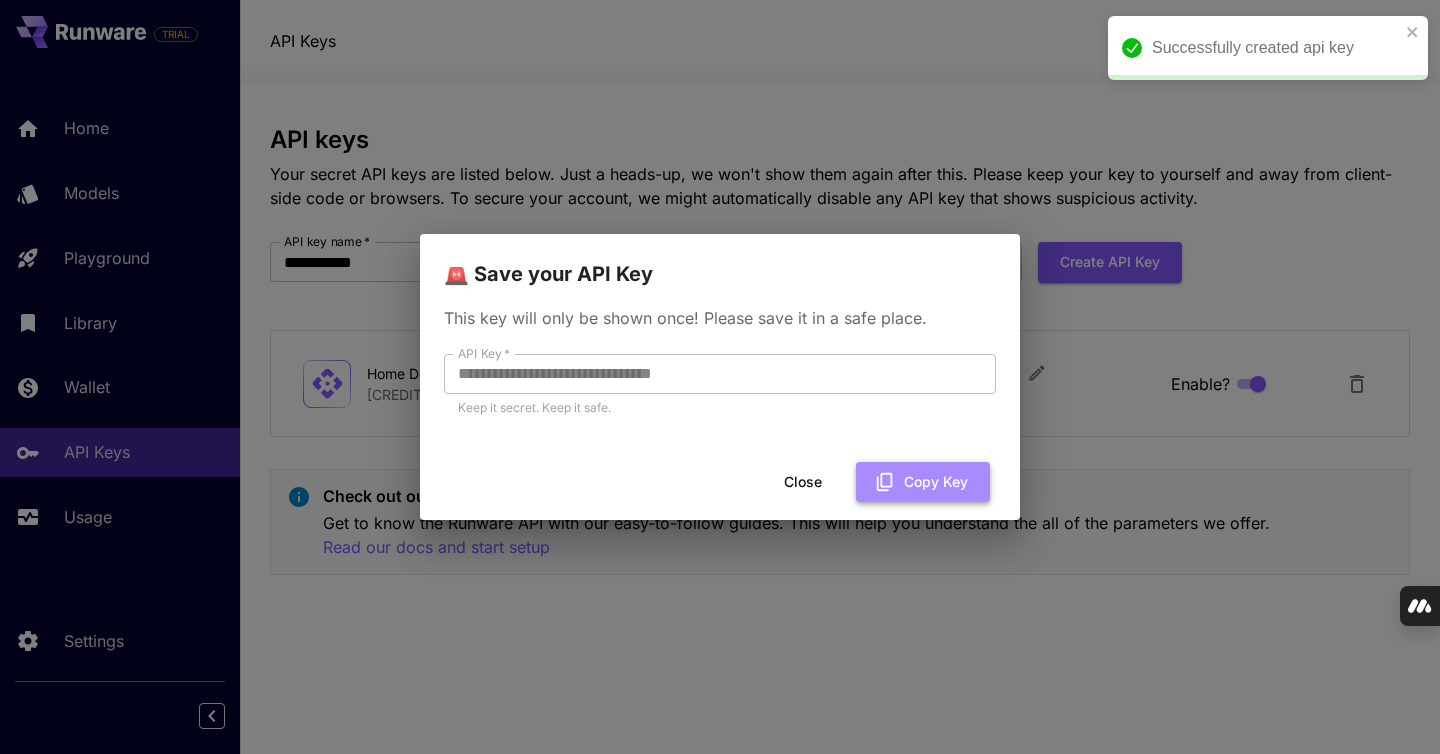 click on "Copy Key" at bounding box center [923, 482] 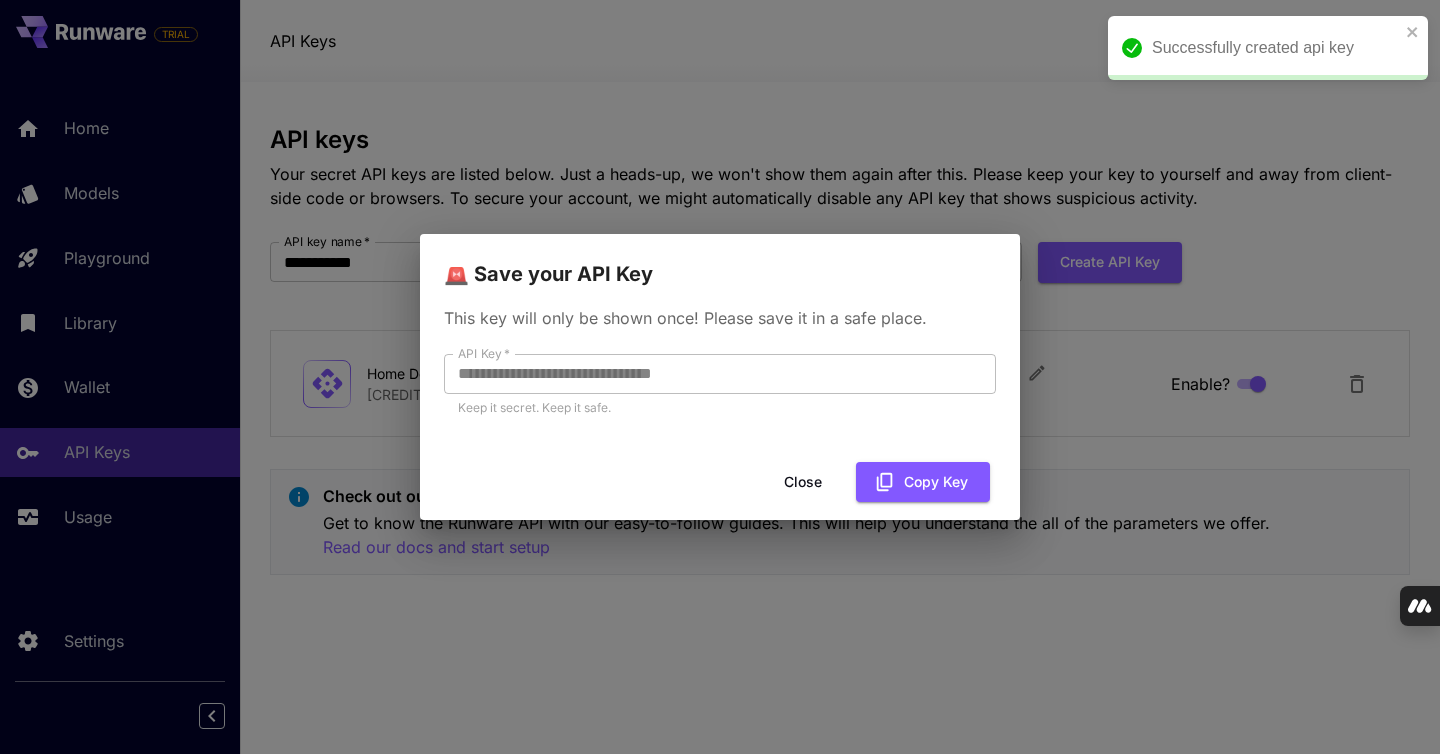 type 